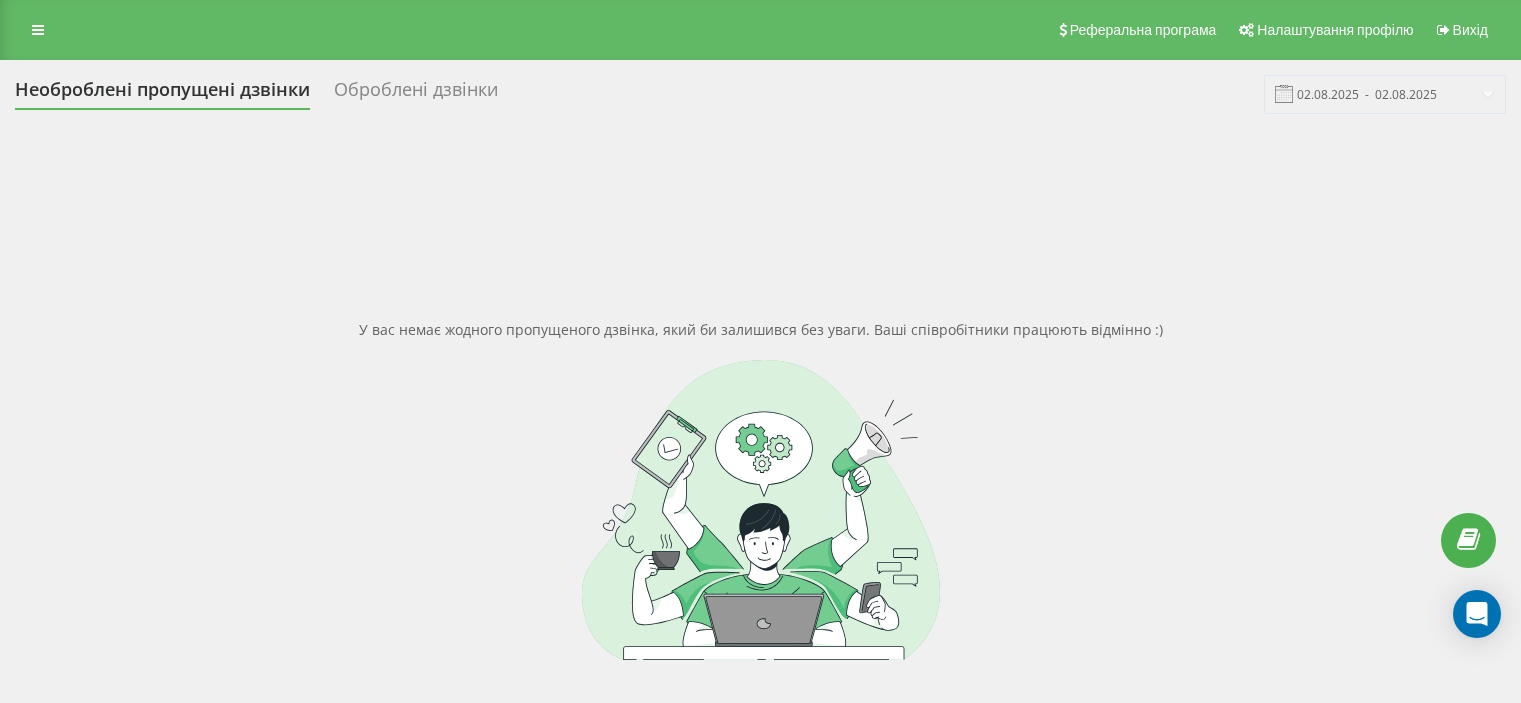 scroll, scrollTop: 0, scrollLeft: 0, axis: both 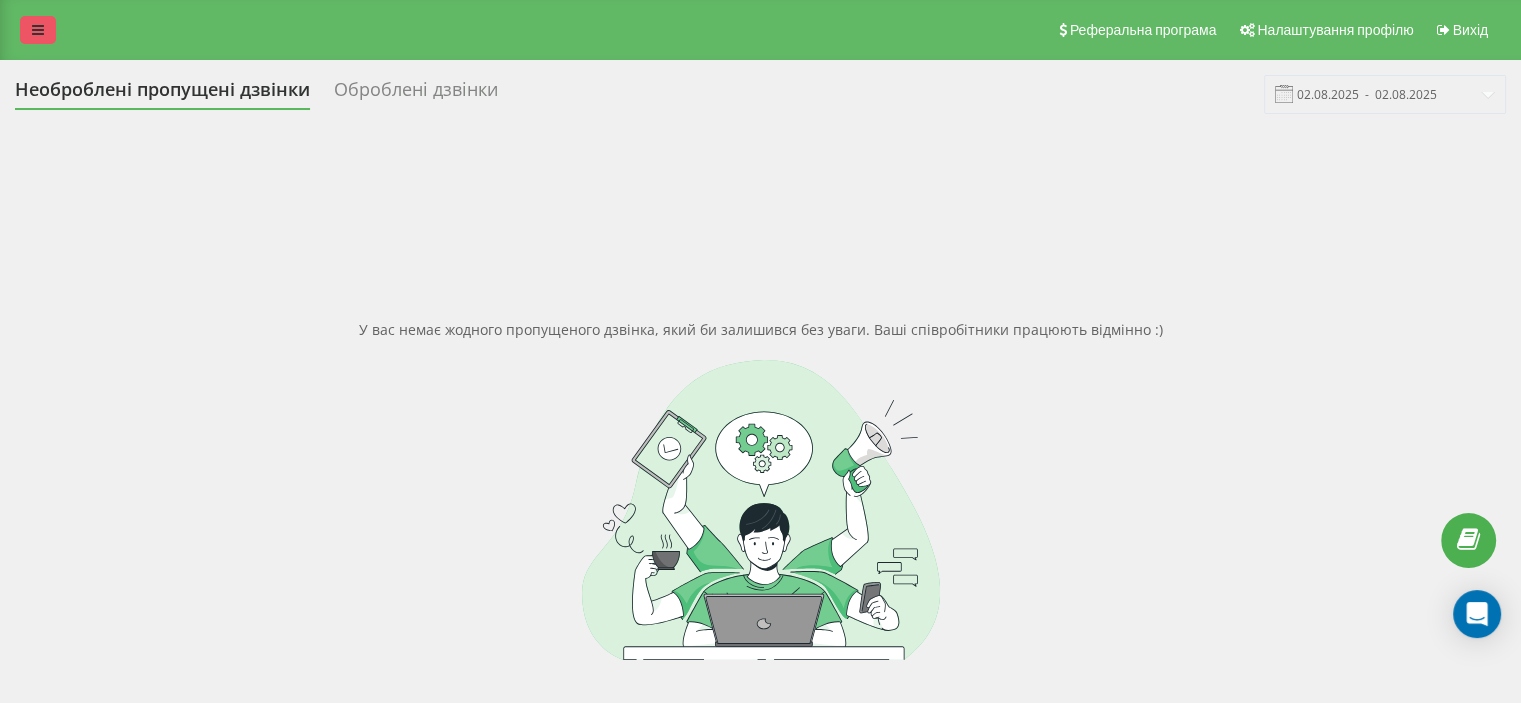 click at bounding box center (38, 30) 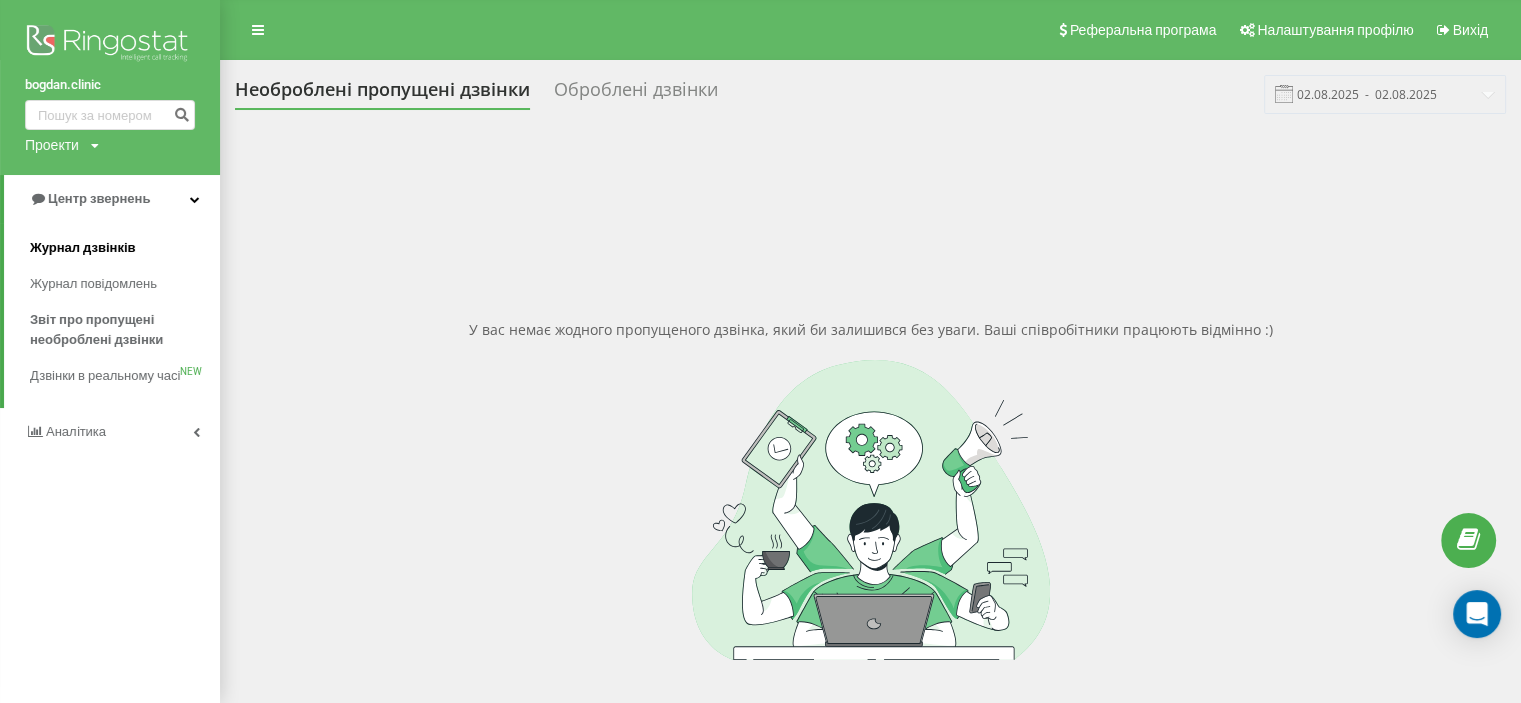 click on "Журнал дзвінків" at bounding box center [83, 248] 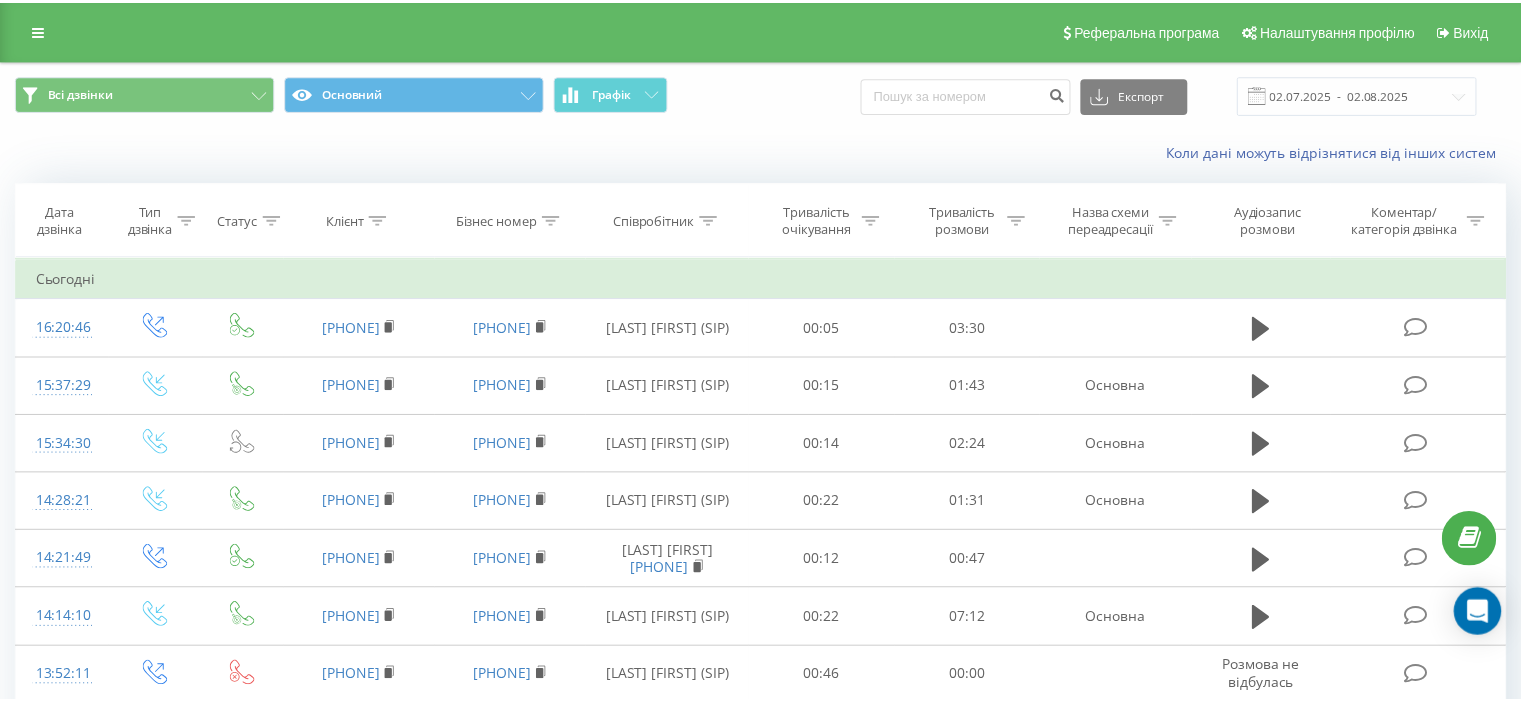scroll, scrollTop: 0, scrollLeft: 0, axis: both 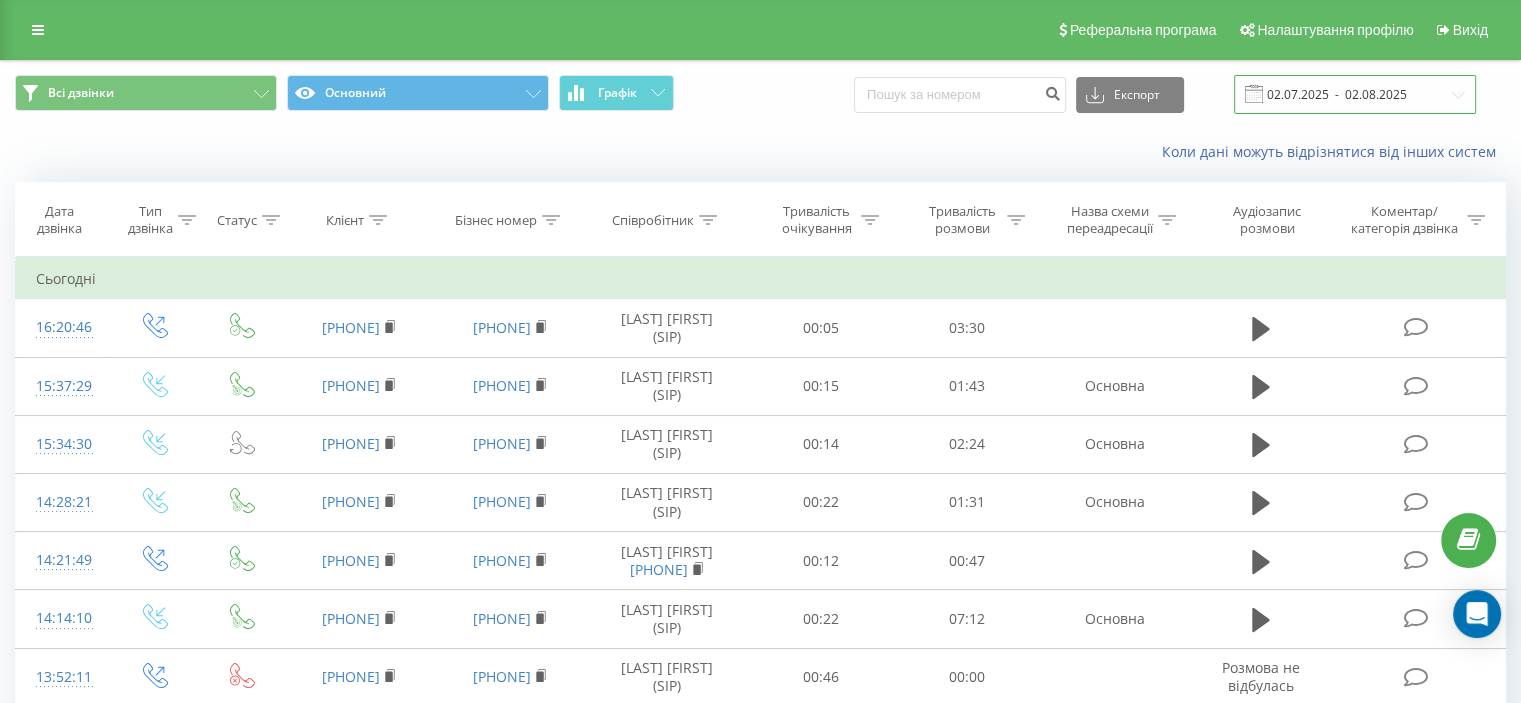 click on "02.07.2025  -  02.08.2025" at bounding box center (1355, 94) 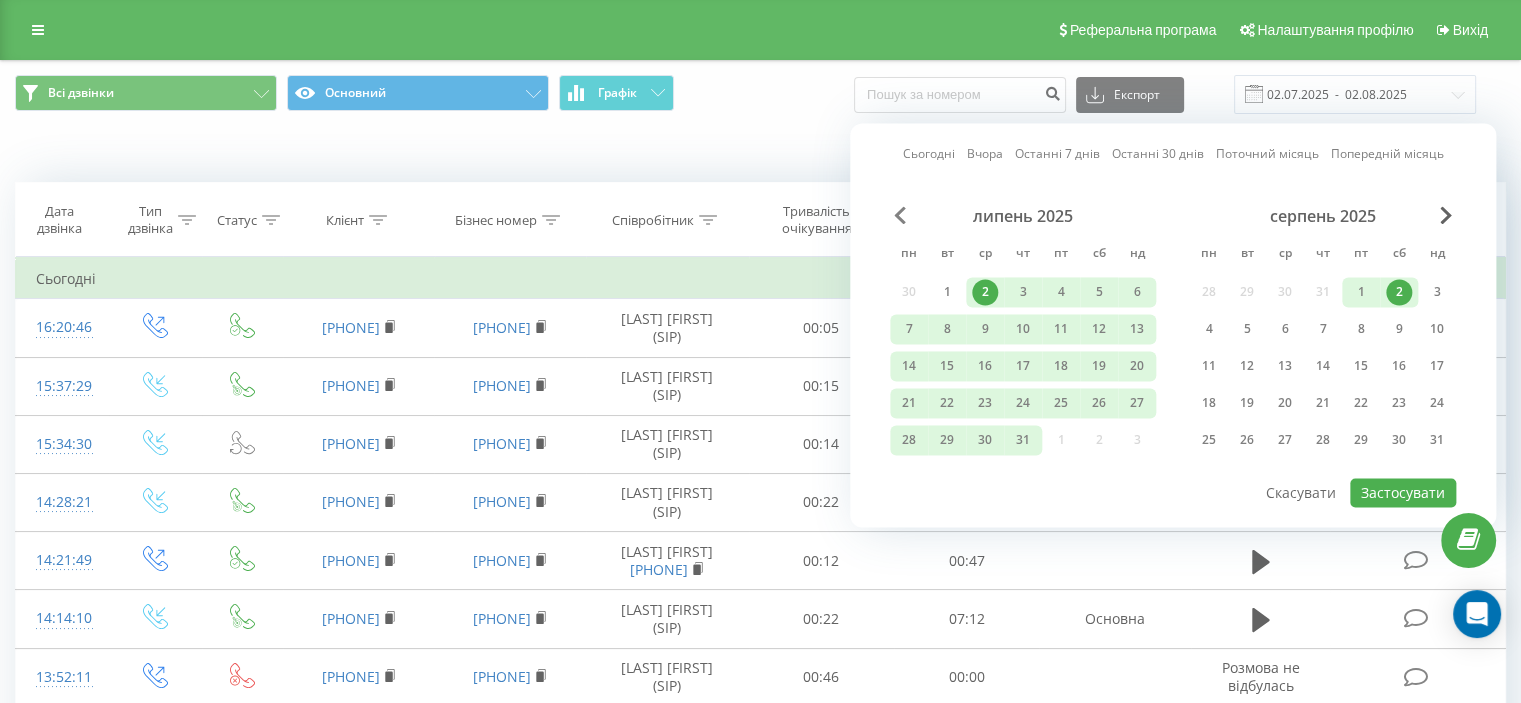 click on "липень [YEAR] пн вт ср чт пт сб нд 30 1 2 3 4 5 6 7 8 9 10 11 12 13 14 15 16 17 18 19 20 21 22 23 24 25 26 27 28 29 30 31 1 2 3 серпень [YEAR] пн вт ср чт пт сб нд 28 29 30 31 1 2 3 4 5 6 7 8 9 10 11 12 13 14 15 16 17 18 19 20 21 22 23 24 25 26 27 28 29 30 31" at bounding box center (1173, 341) 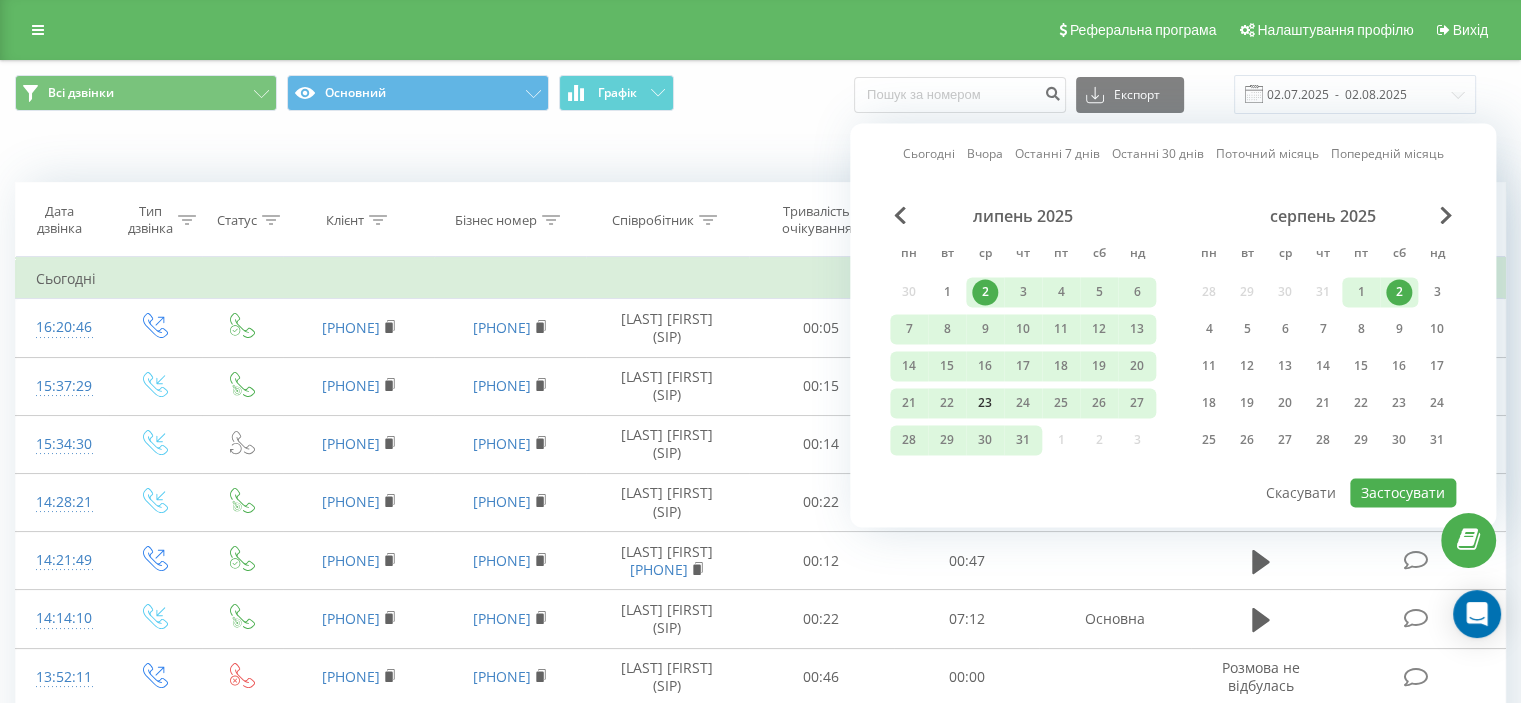 click on "23" at bounding box center [985, 403] 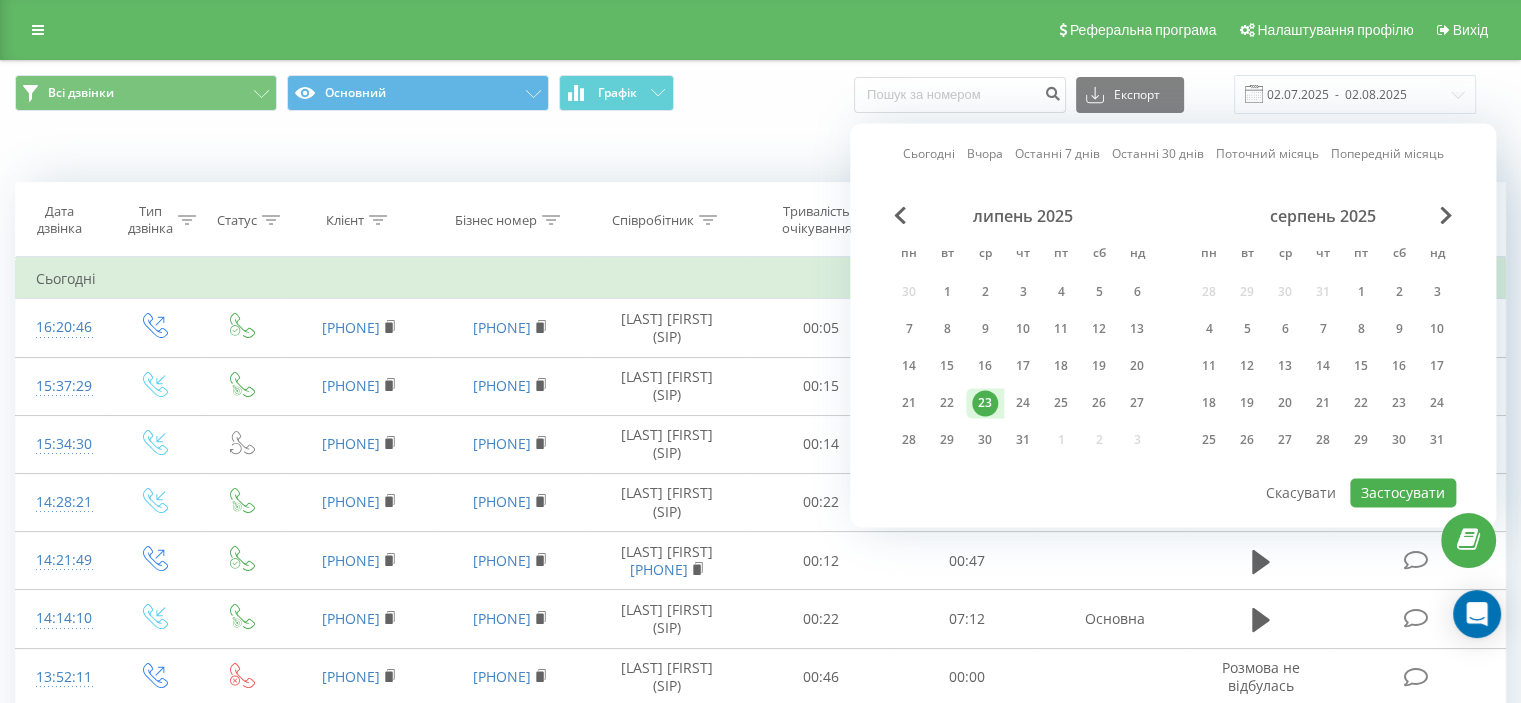 click on "23" at bounding box center [985, 403] 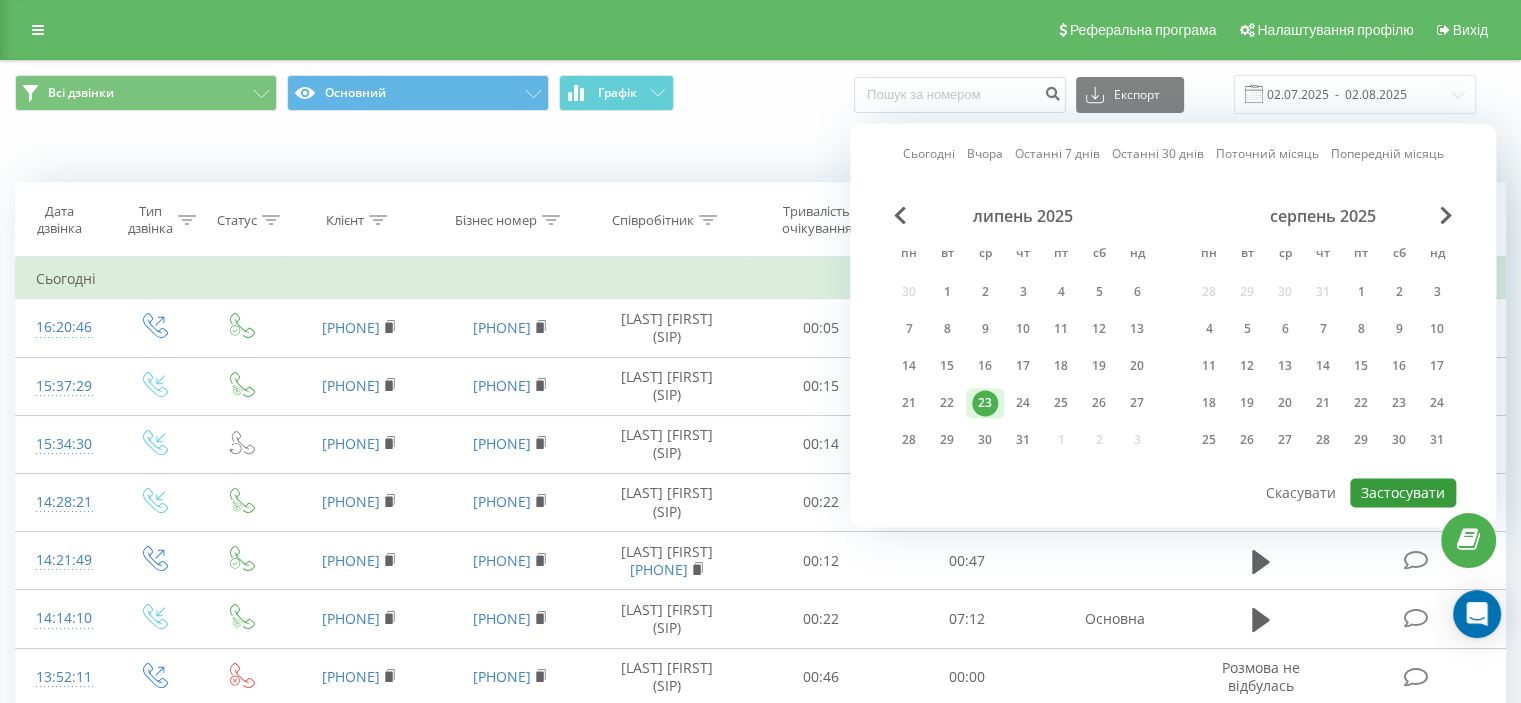 click on "Застосувати" at bounding box center (1403, 492) 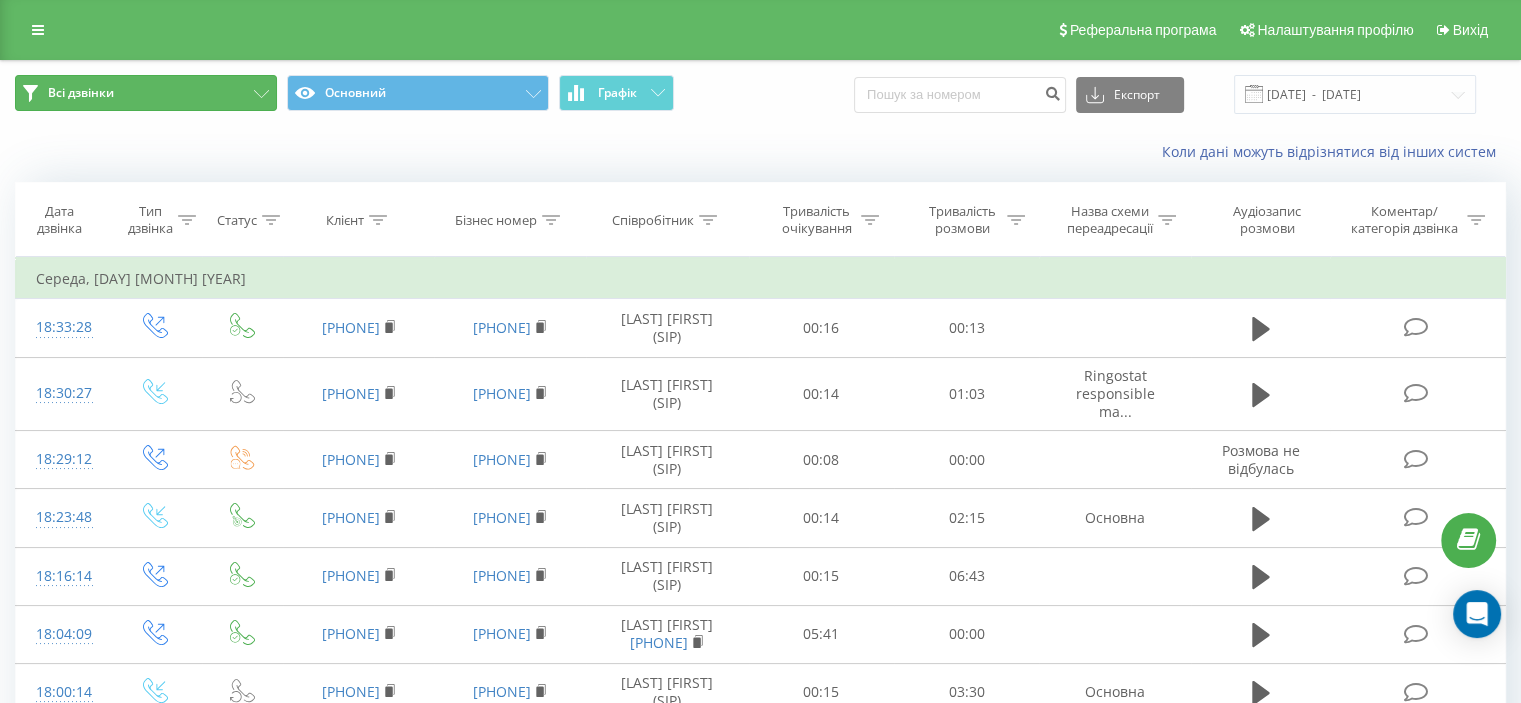 click on "Всі дзвінки" at bounding box center (81, 93) 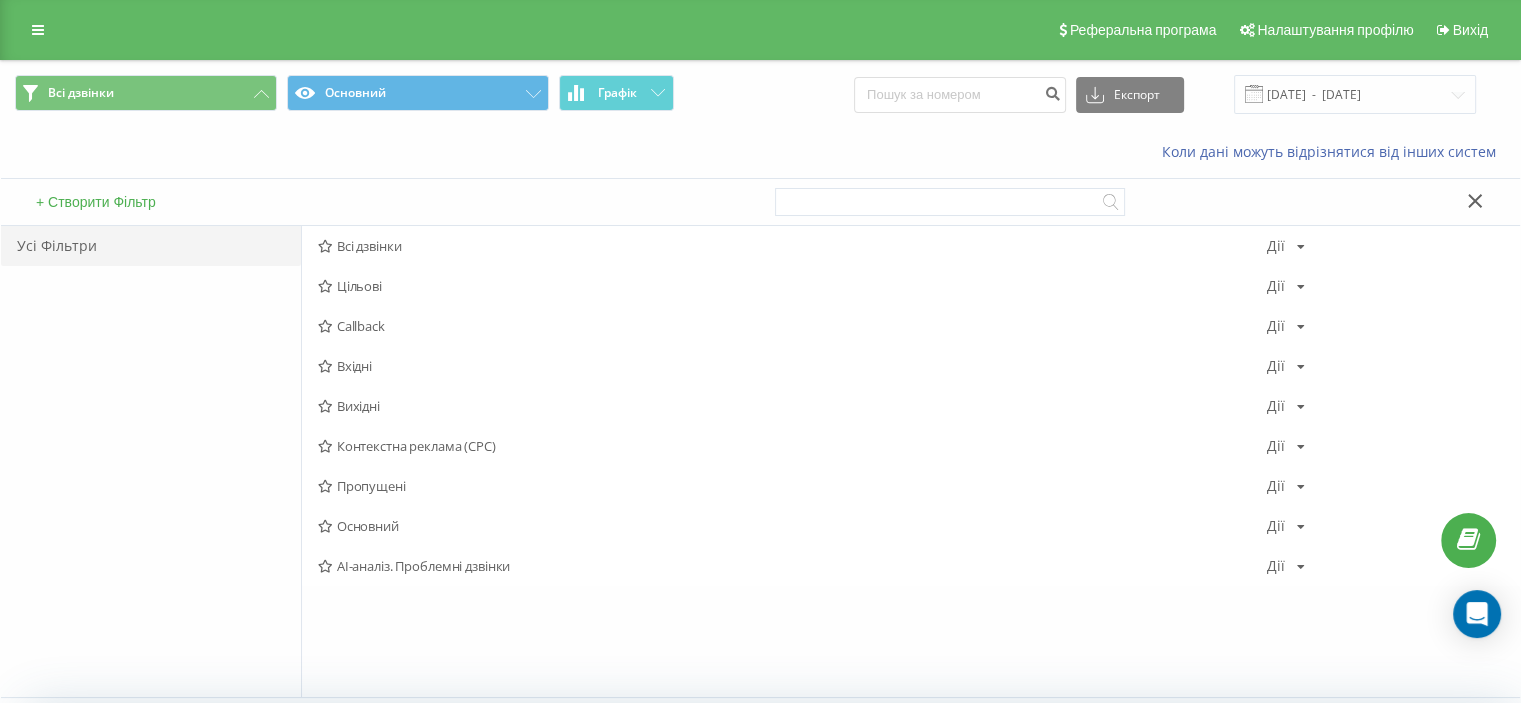 click on "Вихідні" at bounding box center [792, 406] 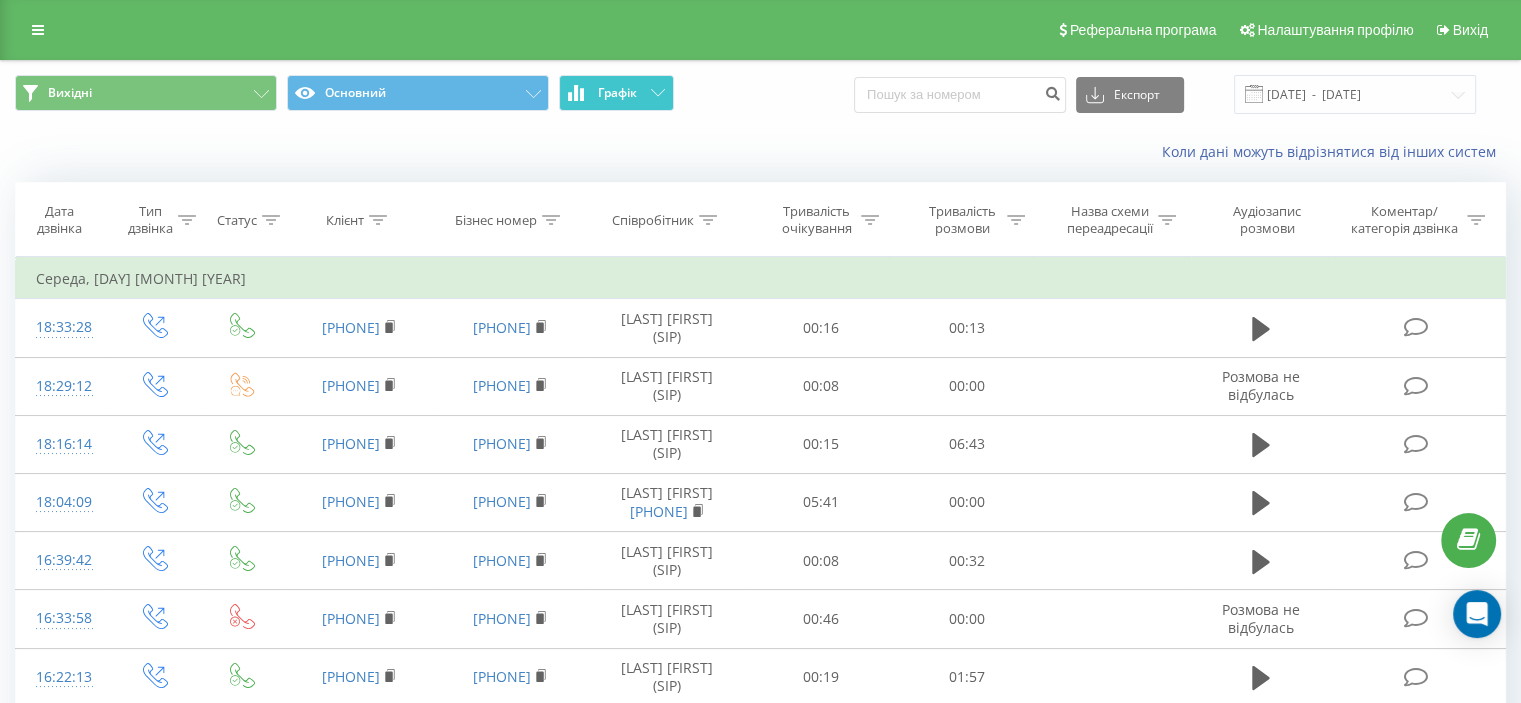 click on "Графік" at bounding box center [617, 93] 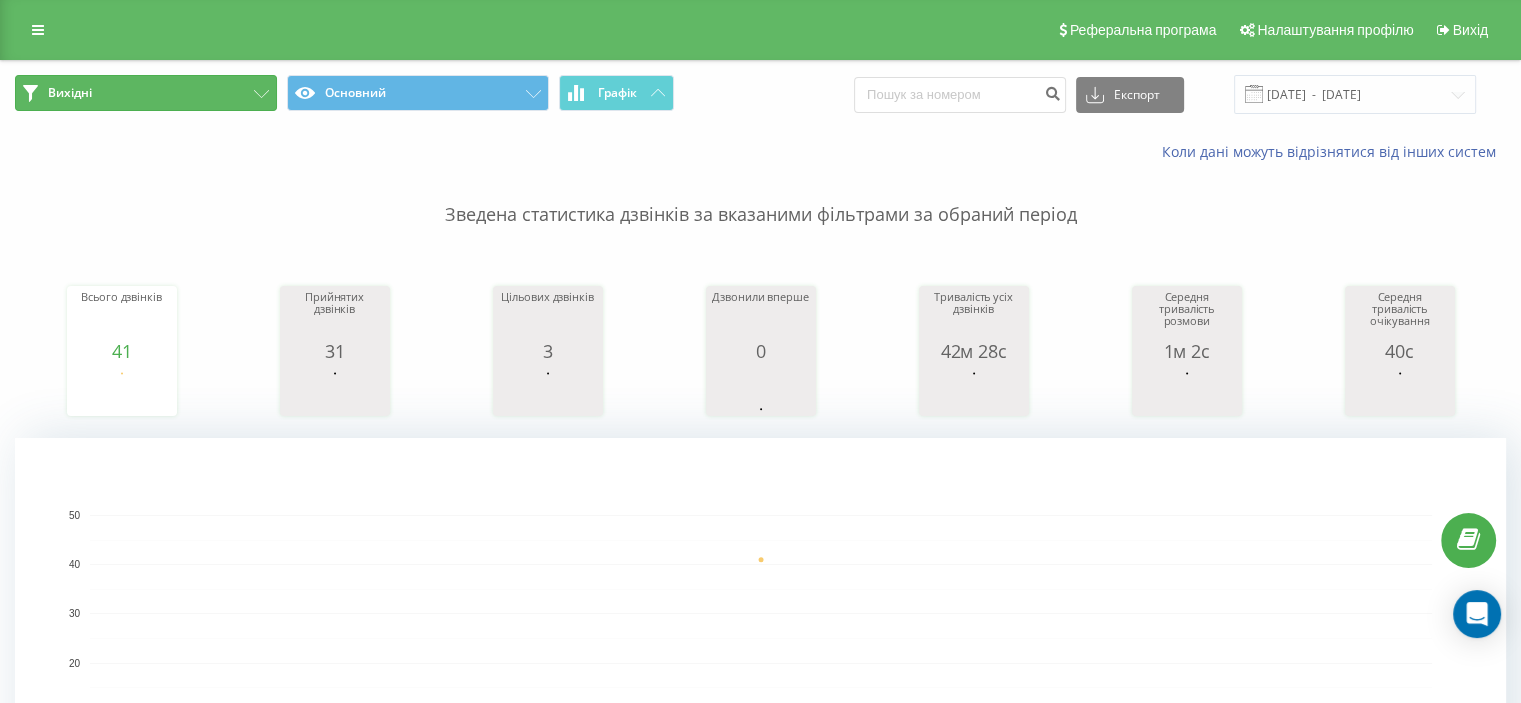 click on "Вихідні" at bounding box center [146, 93] 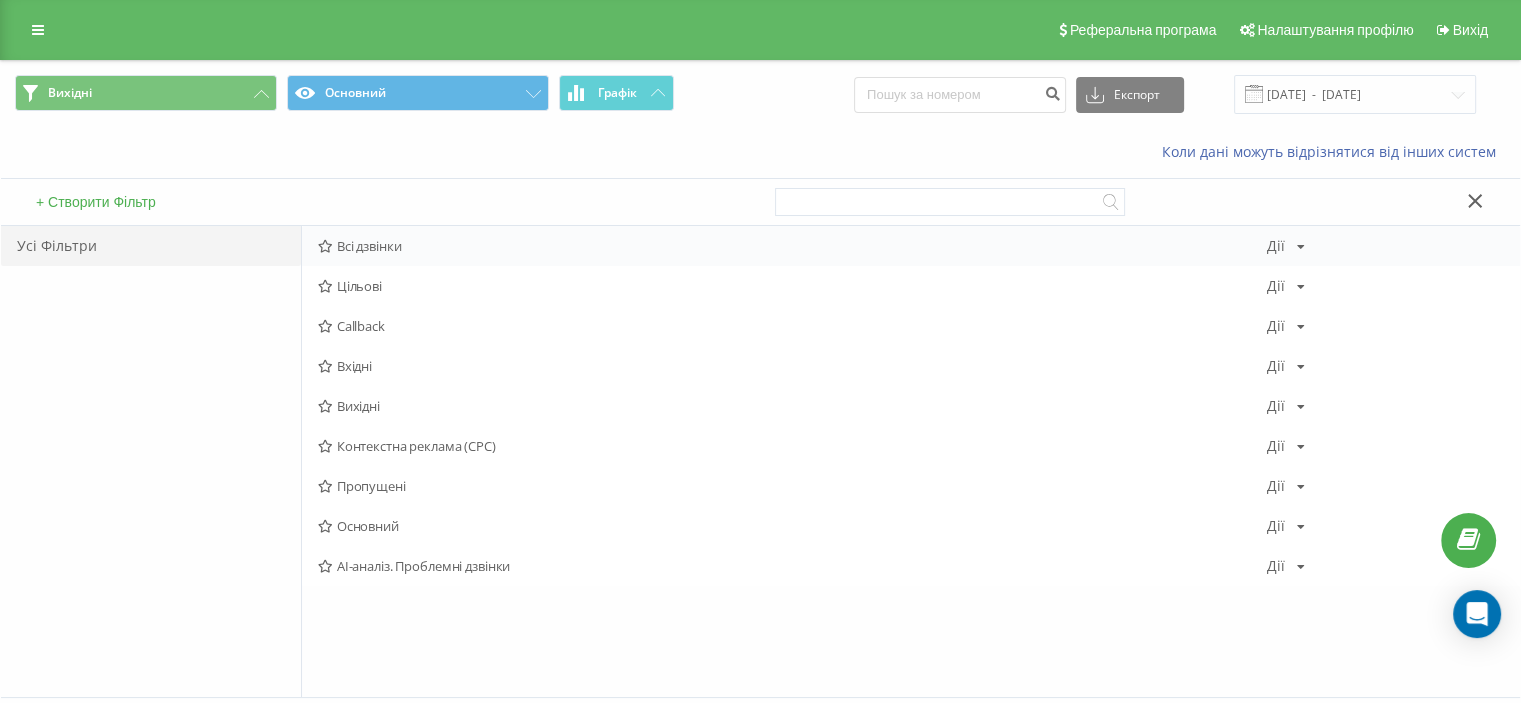 click on "Всі дзвінки" at bounding box center [792, 246] 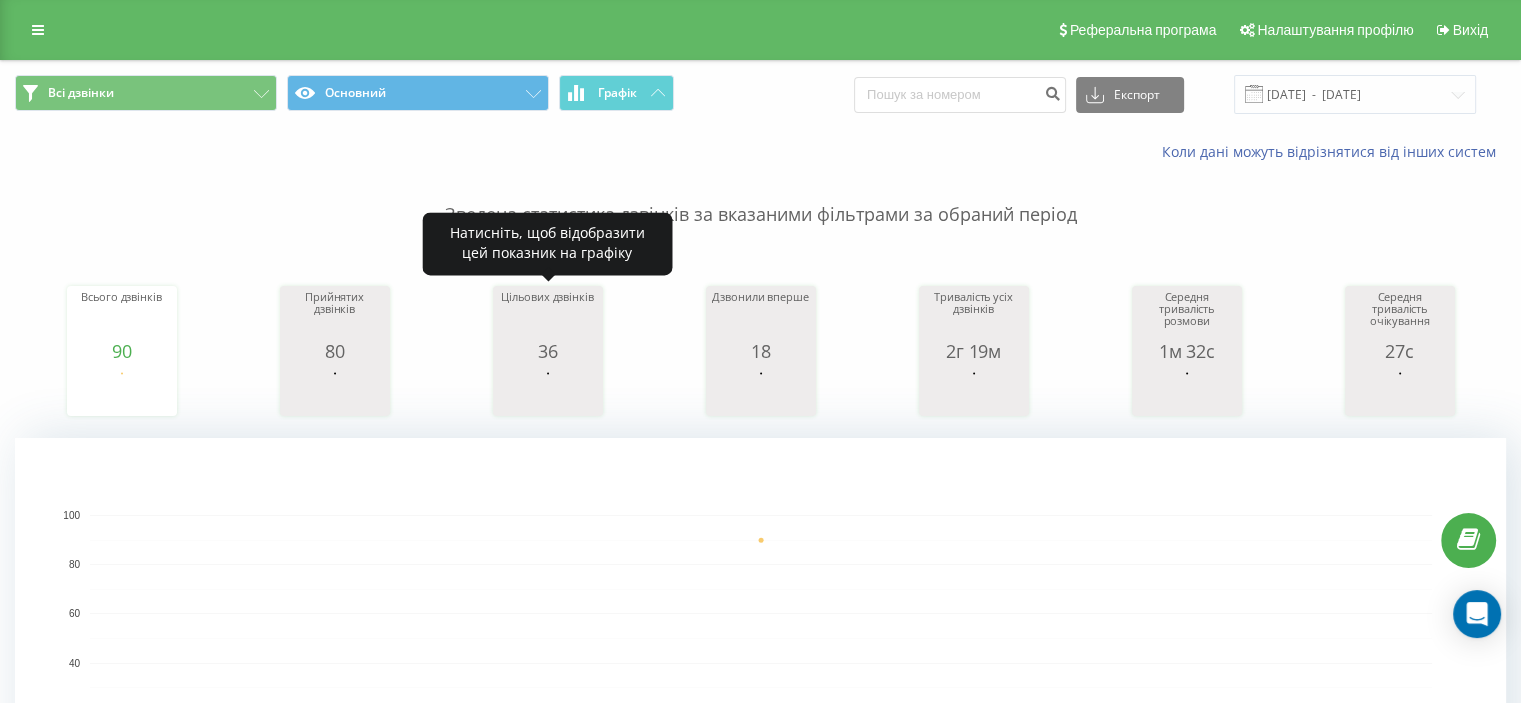 click on "Цільових дзвінків" at bounding box center (548, 316) 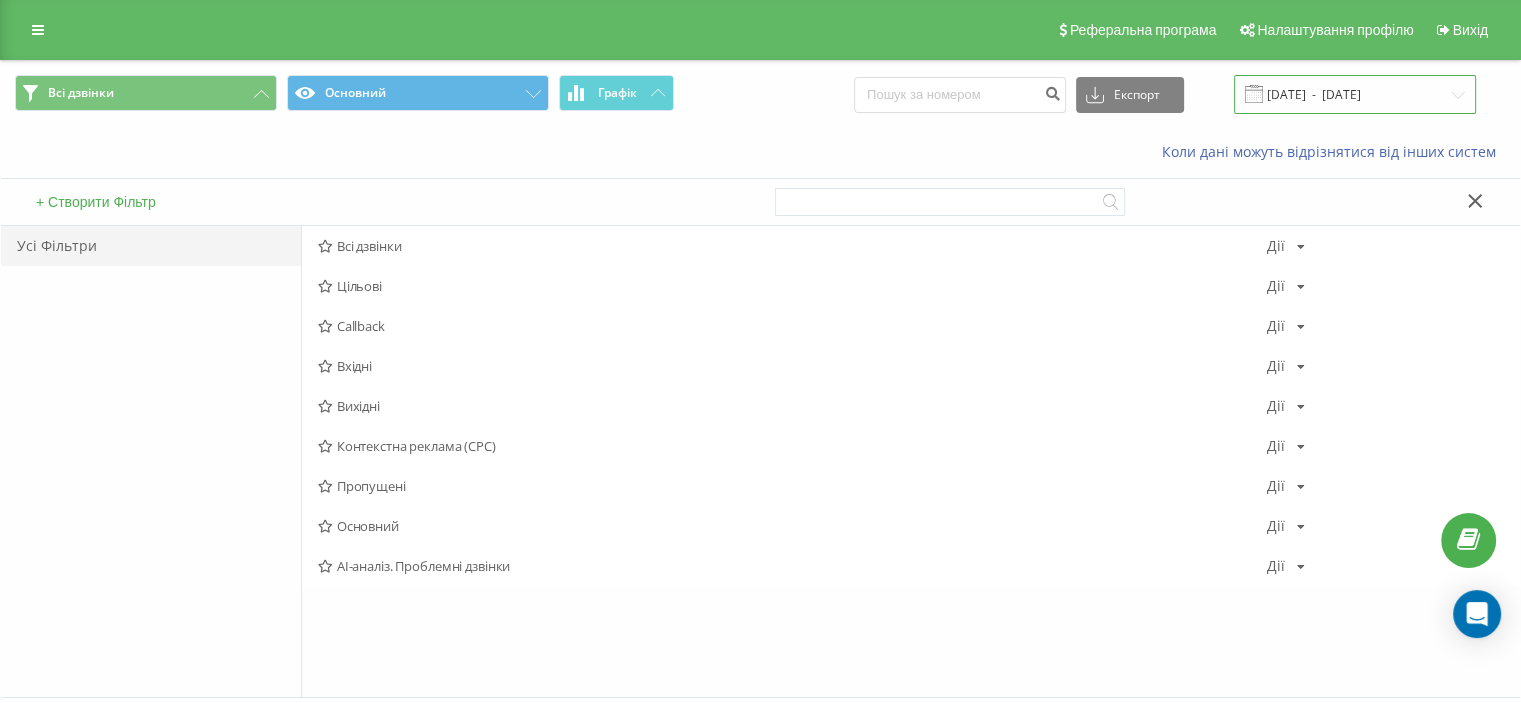 click on "[DATE]  -  [DATE]" at bounding box center (1355, 94) 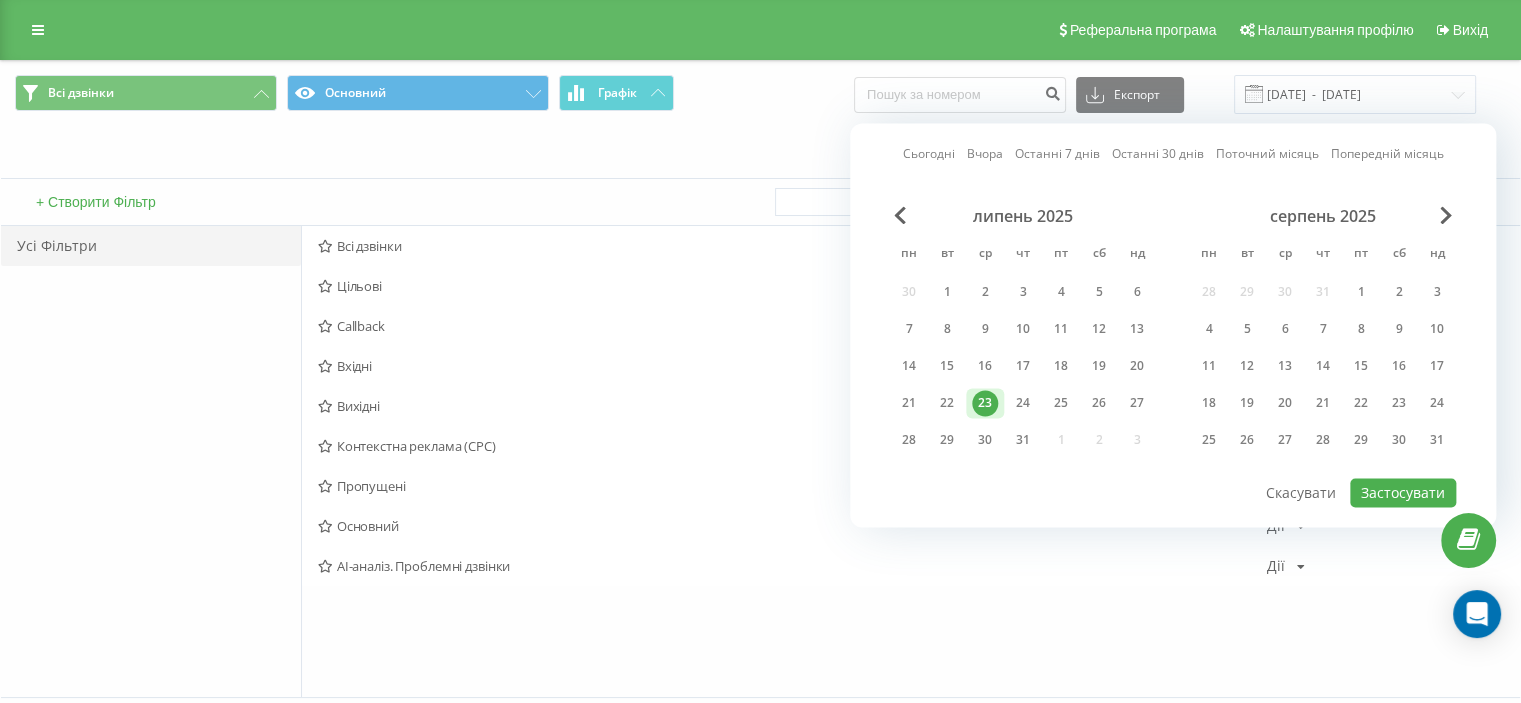 click on "23" at bounding box center (985, 403) 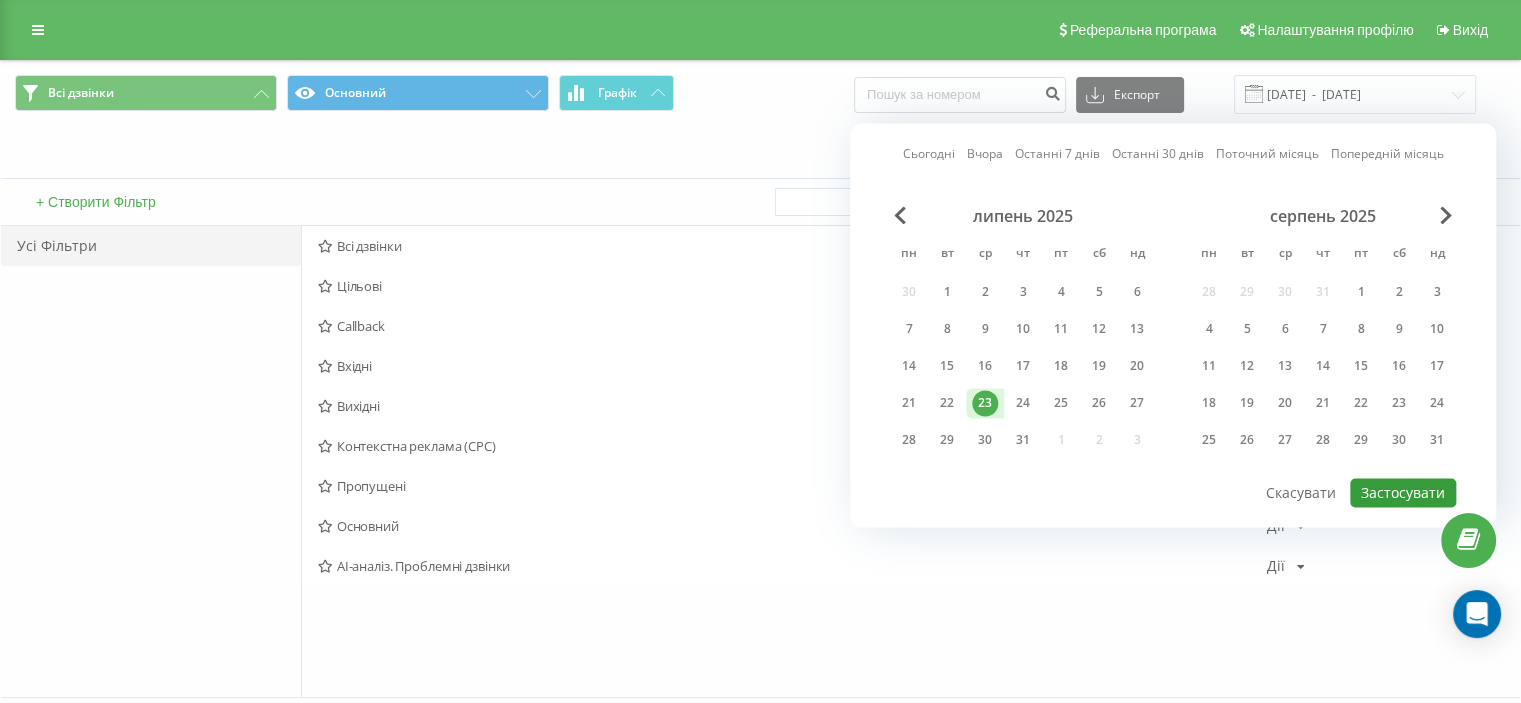 click on "Застосувати" at bounding box center [1403, 492] 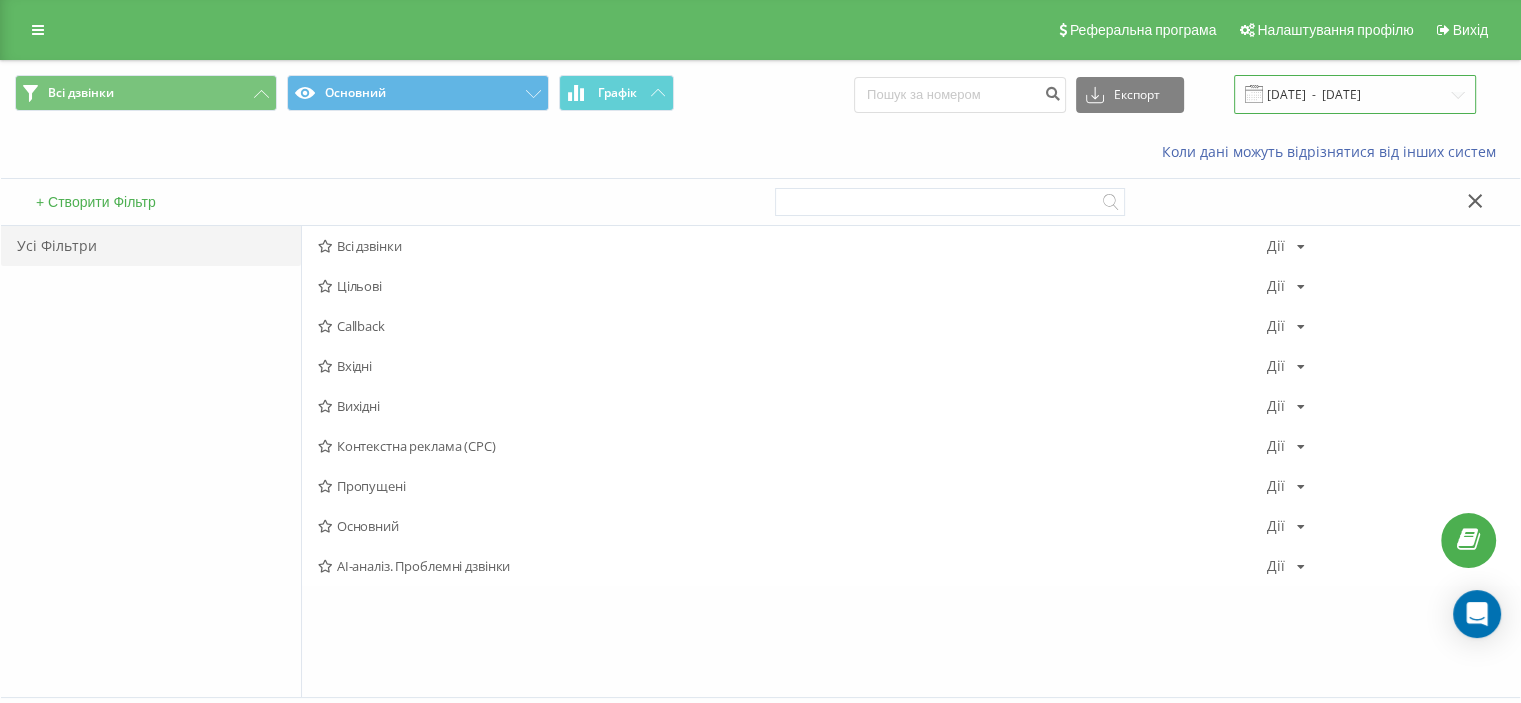 click on "[DATE]  -  [DATE]" at bounding box center [1355, 94] 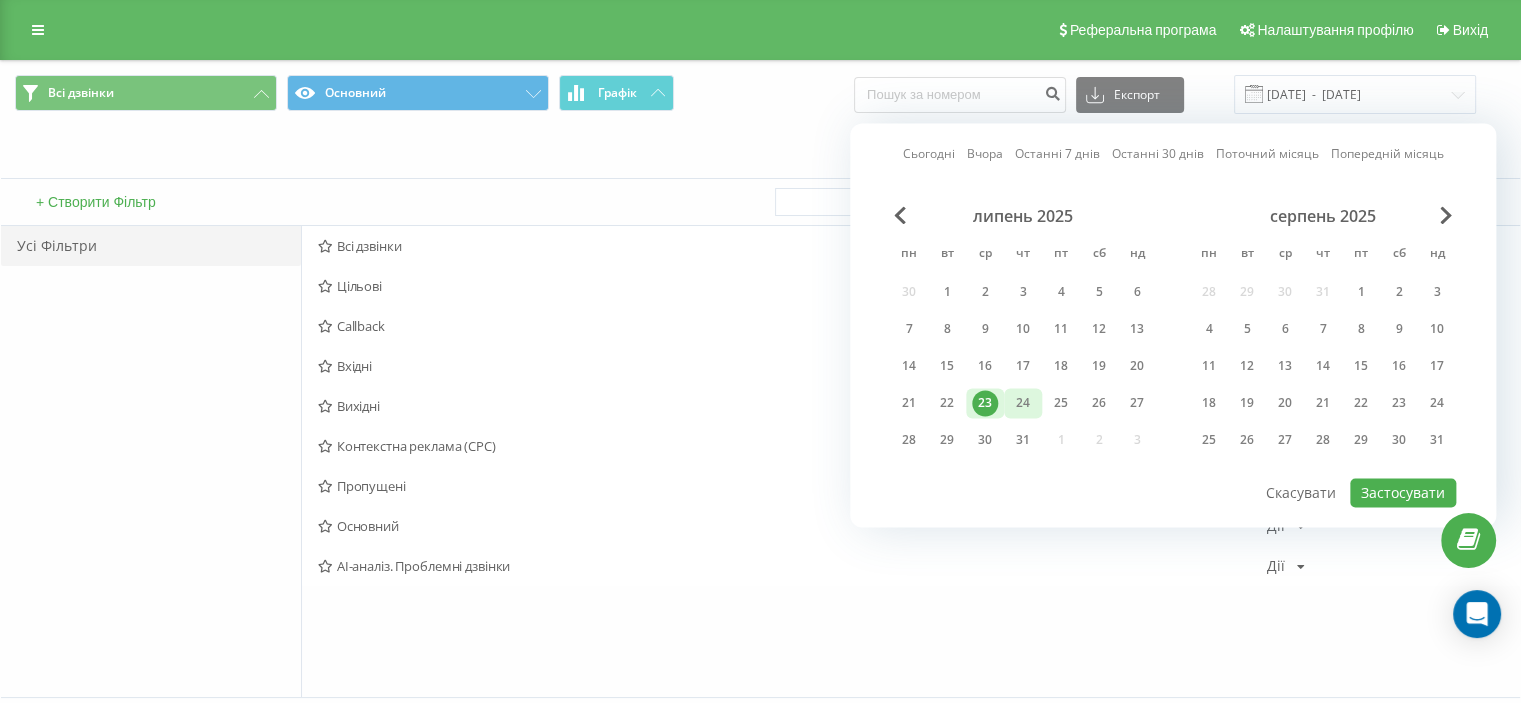 click on "24" at bounding box center [1023, 403] 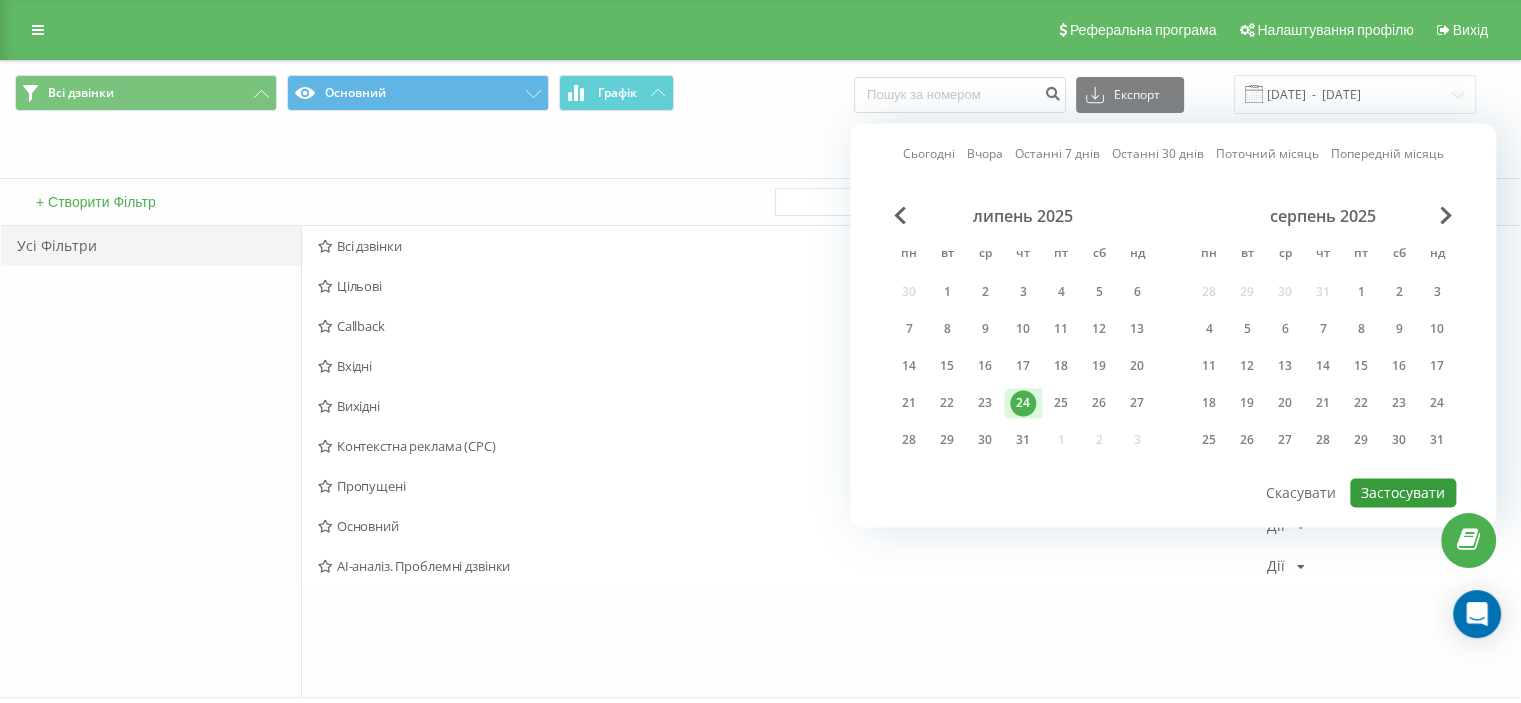 click on "Застосувати" at bounding box center [1403, 492] 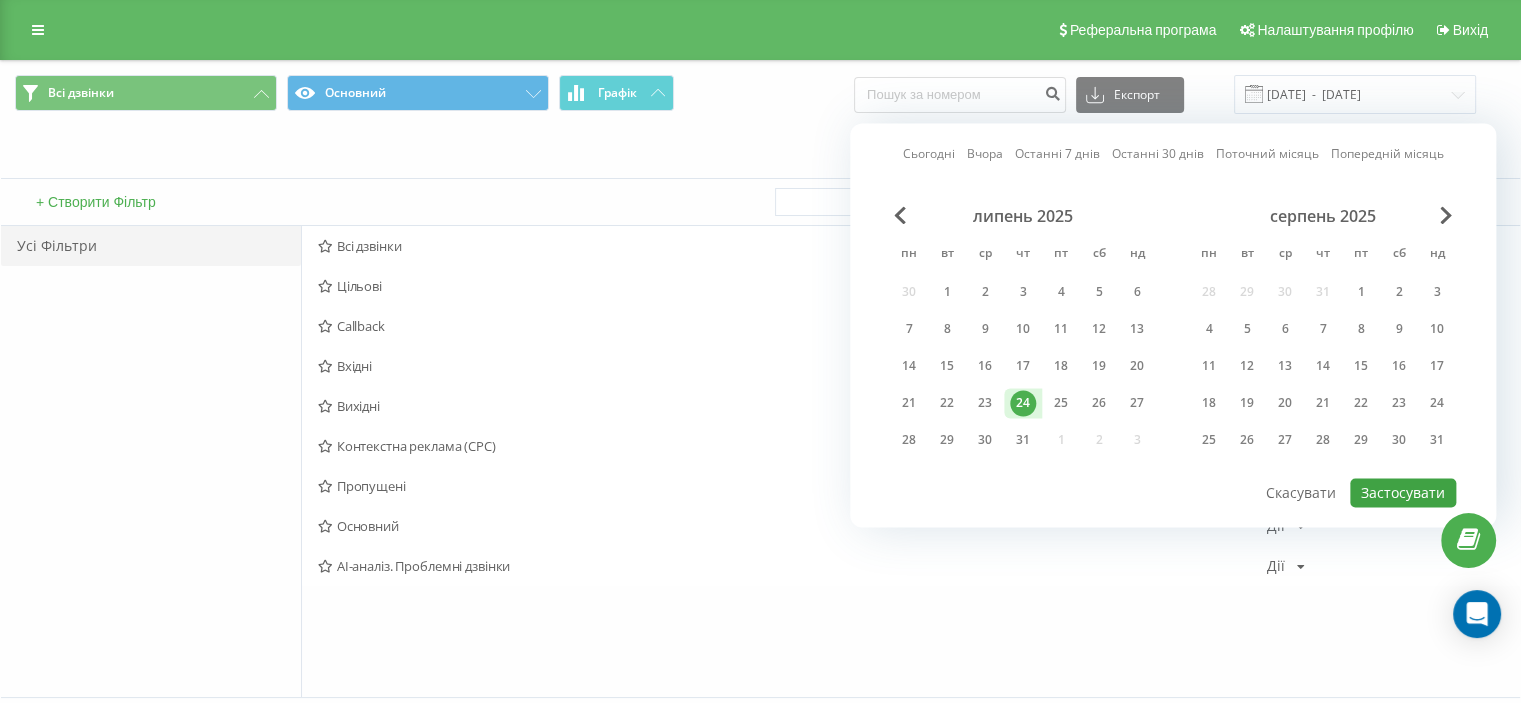 type on "[DATE]  -  [DATE]" 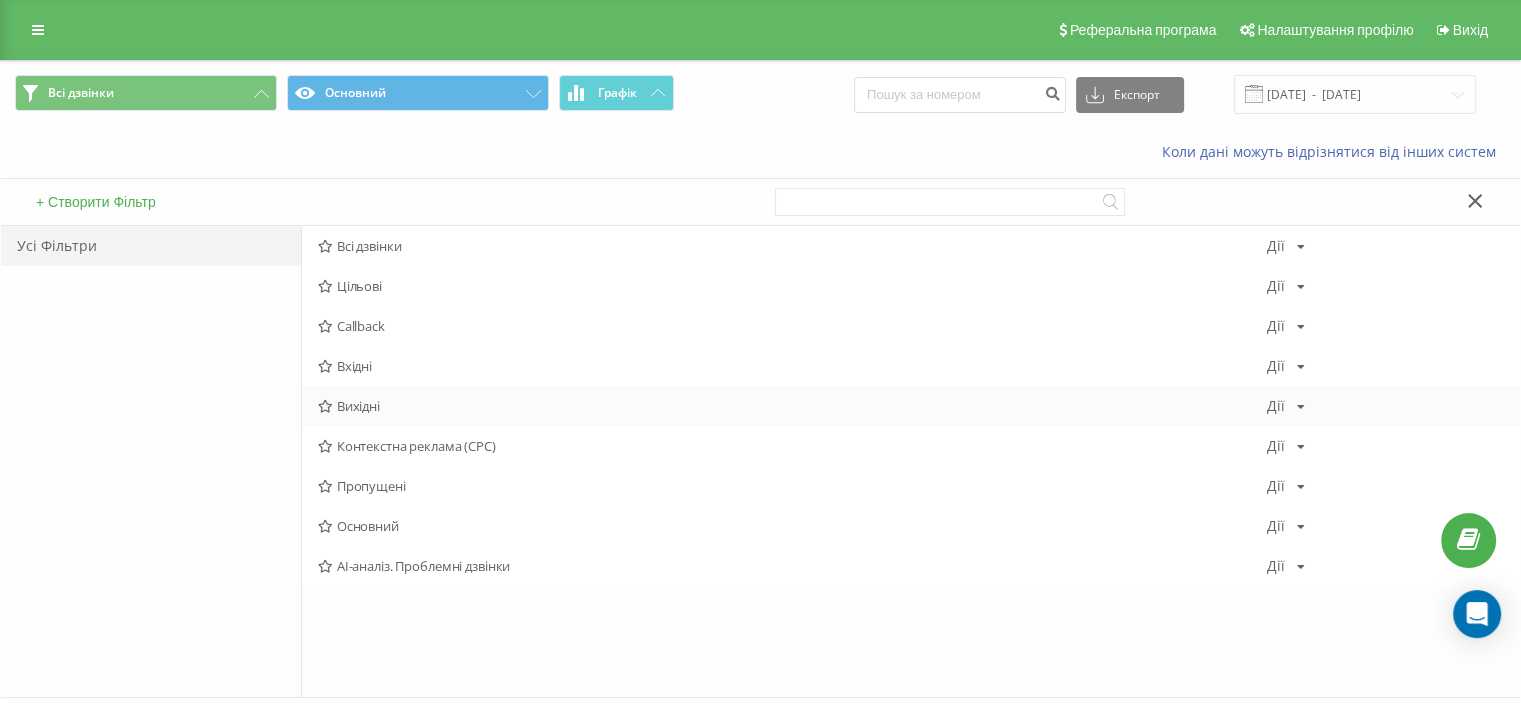 click on "Вихідні" at bounding box center (792, 406) 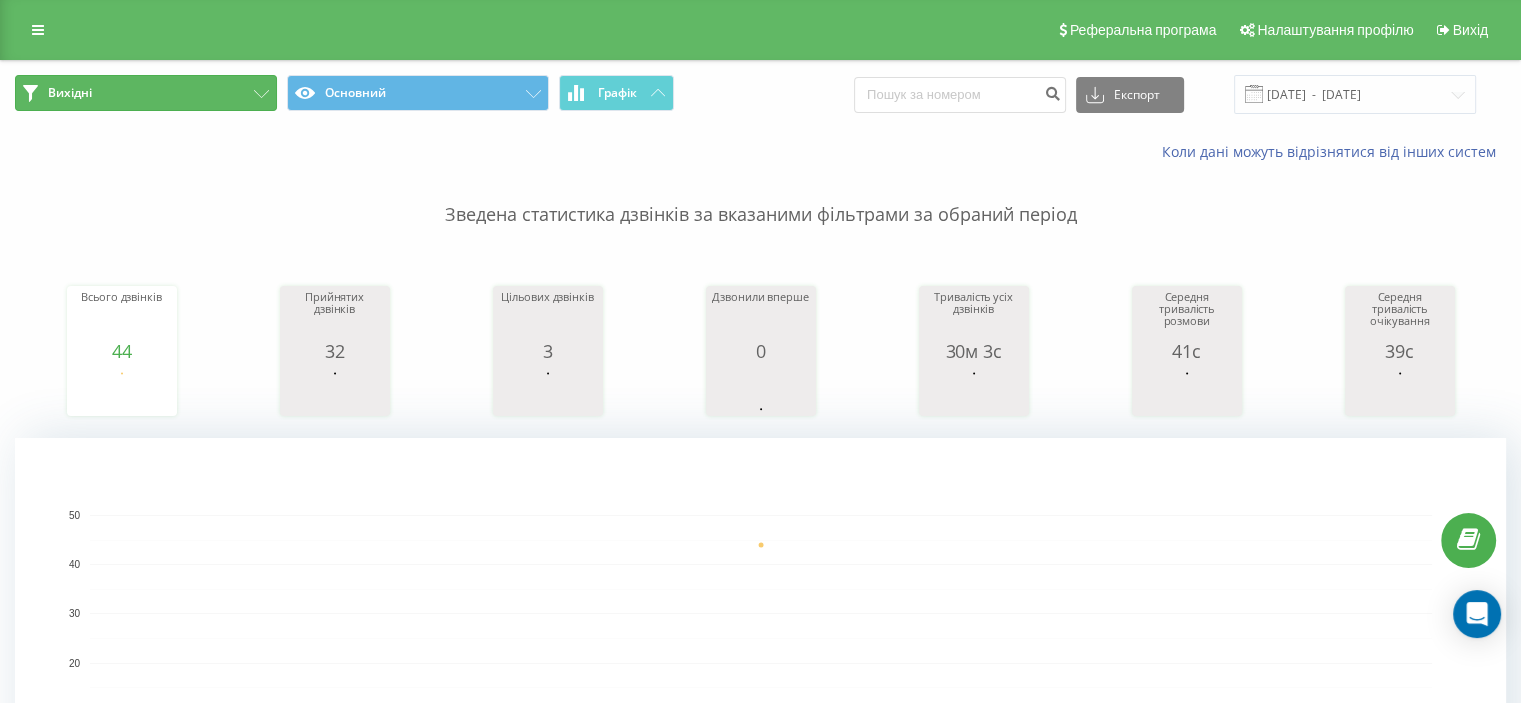 click on "Вихідні" at bounding box center [146, 93] 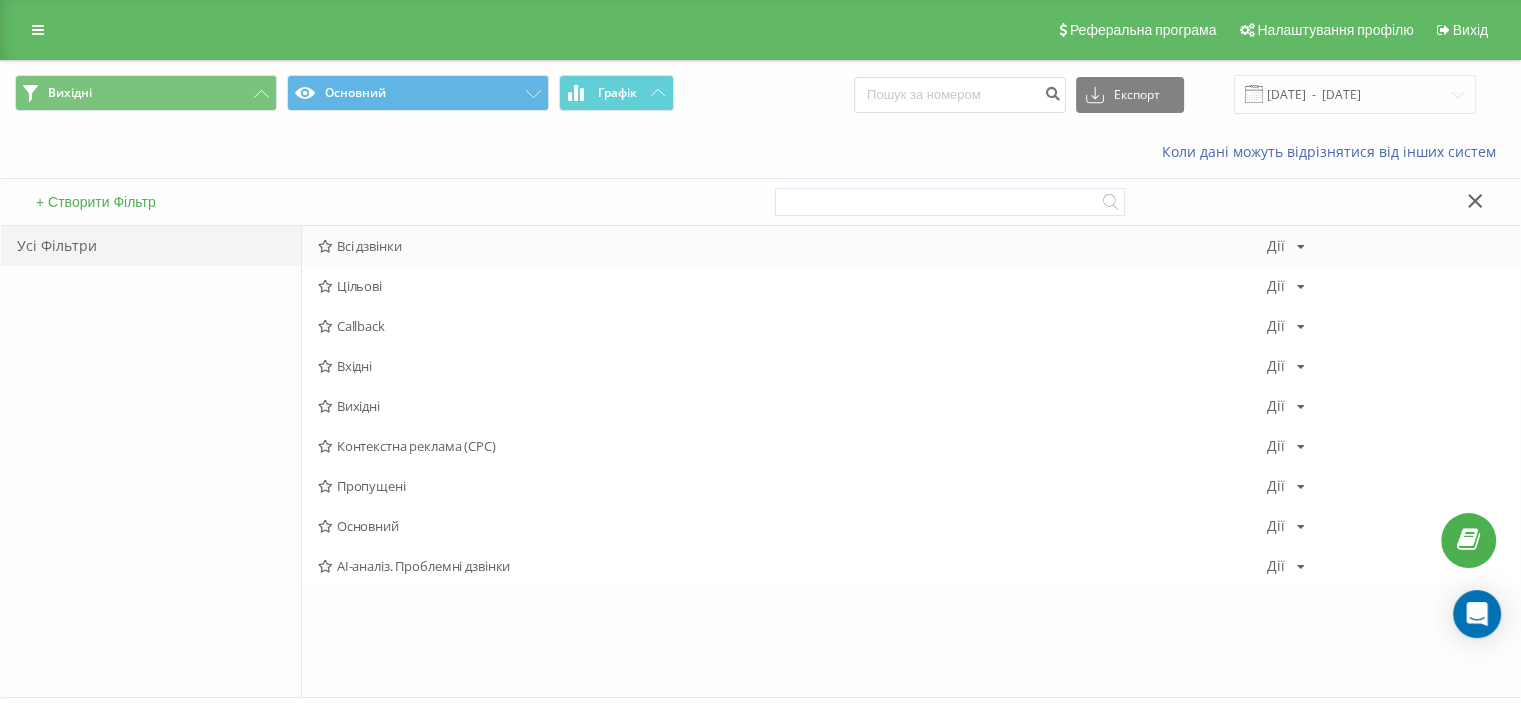 click on "Всі дзвінки" at bounding box center (792, 246) 